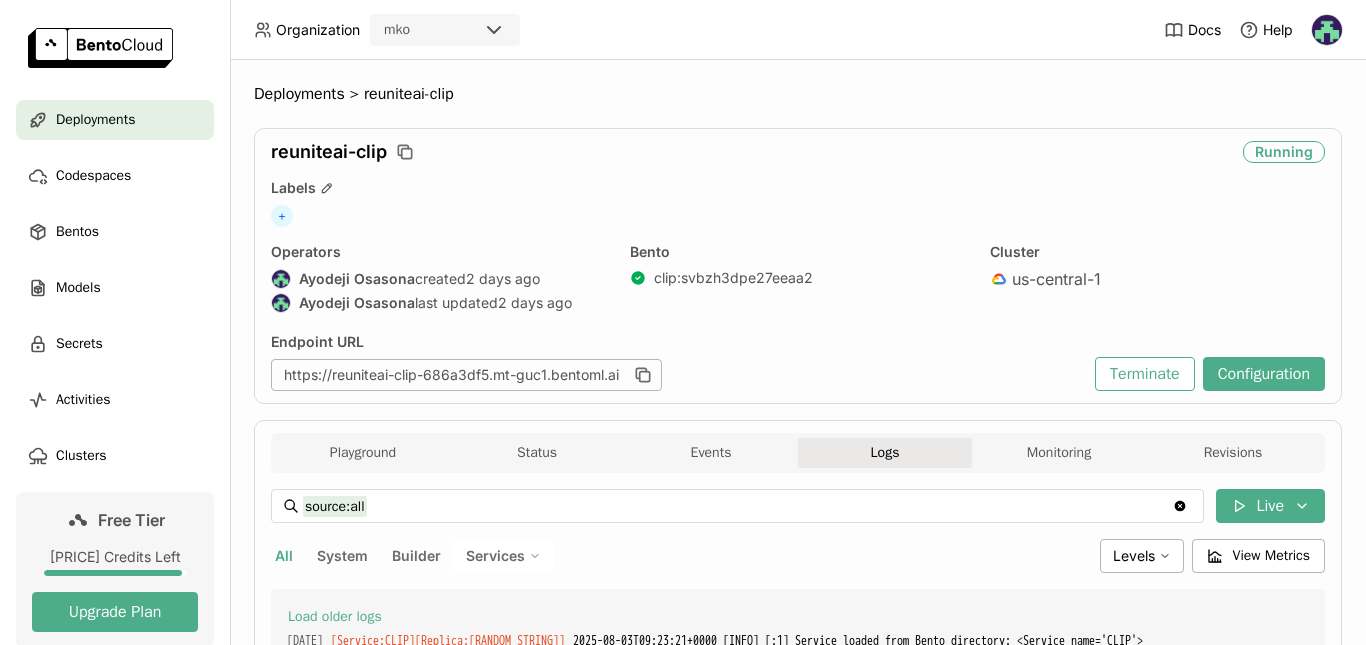 scroll 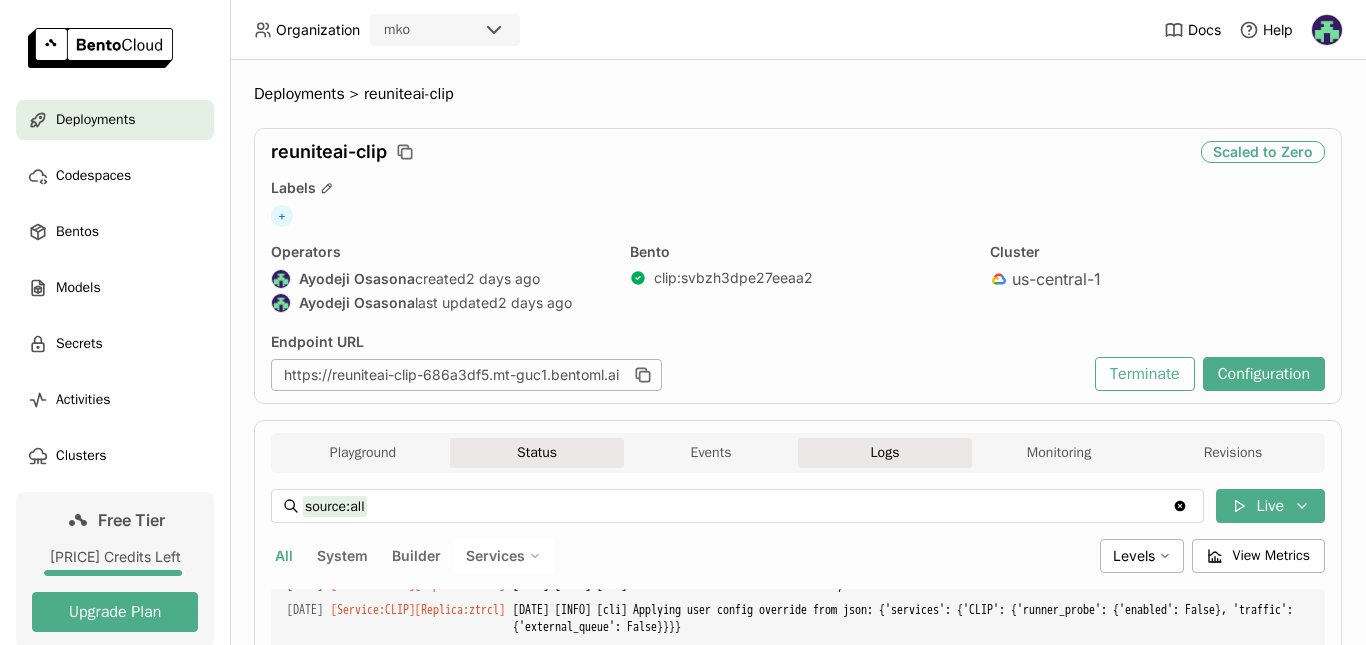 click on "Status" at bounding box center (537, 453) 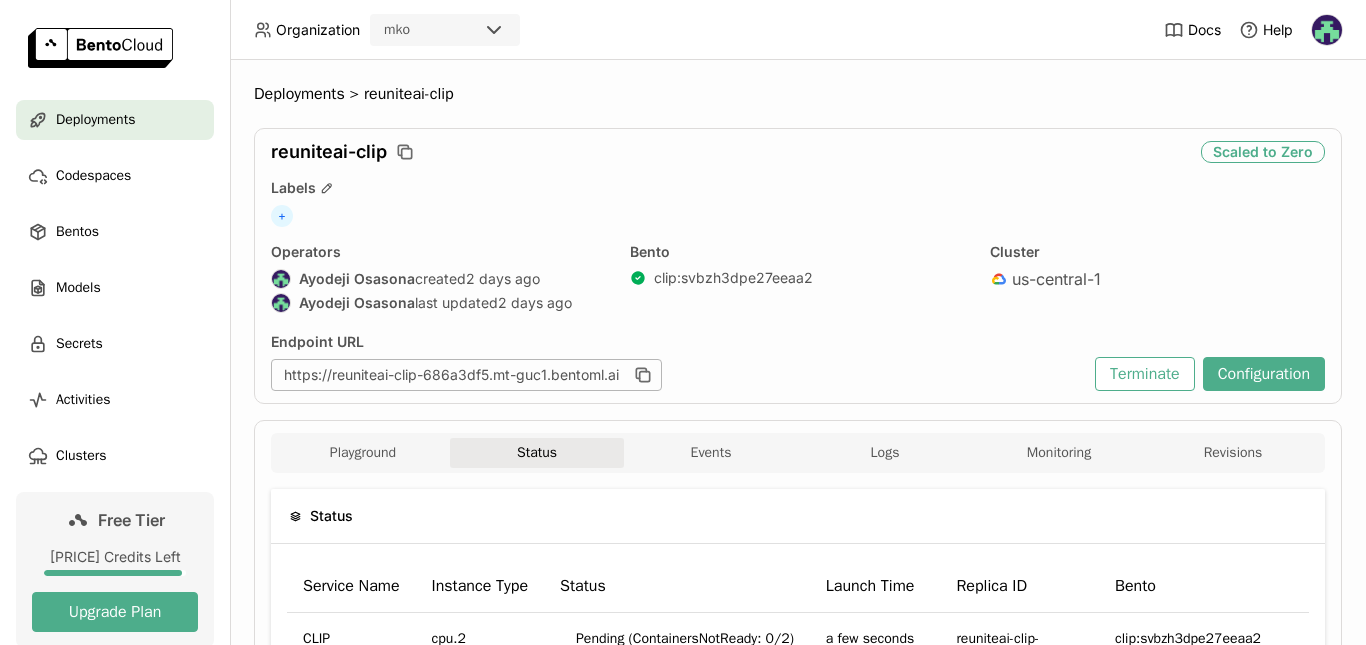 type 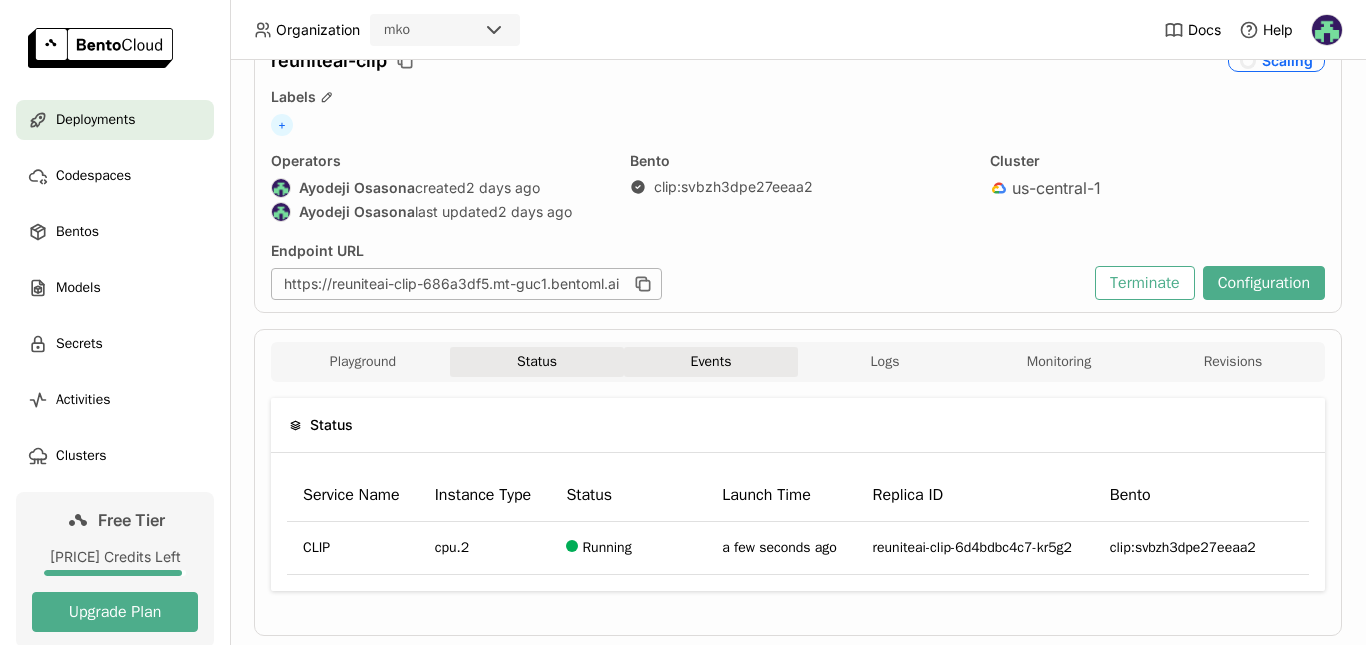 scroll, scrollTop: 136, scrollLeft: 0, axis: vertical 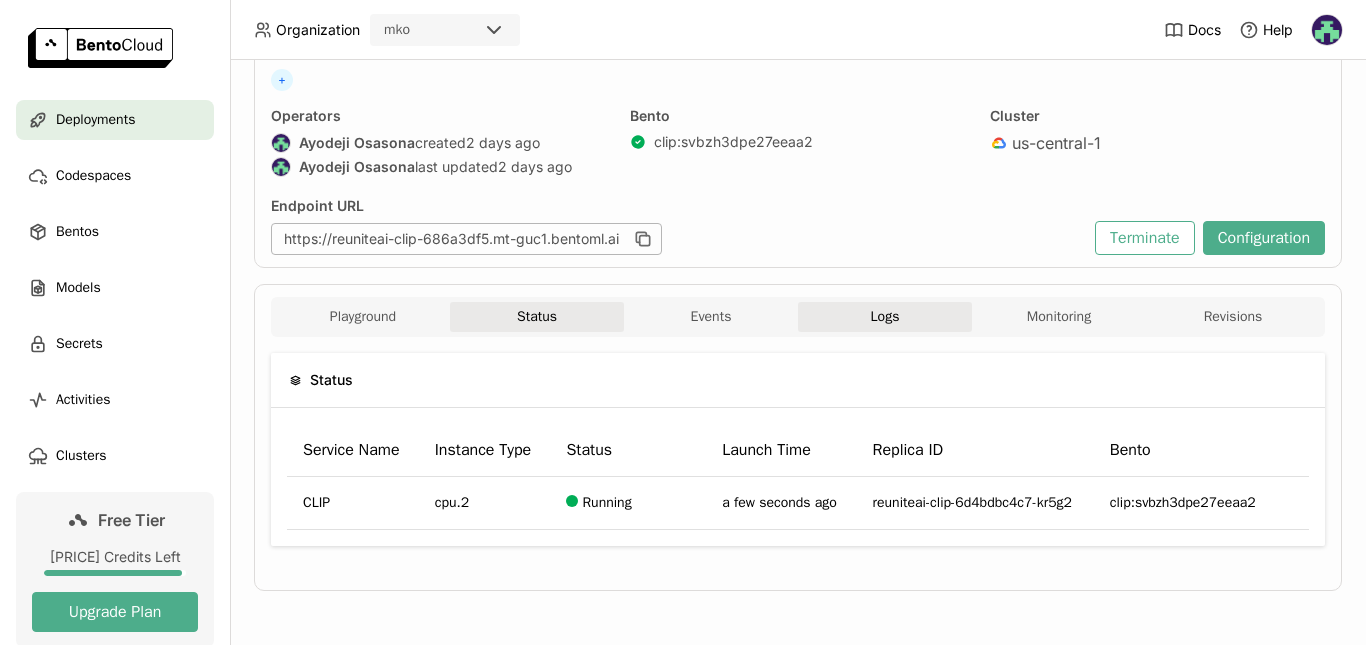 click on "Logs" at bounding box center (885, 317) 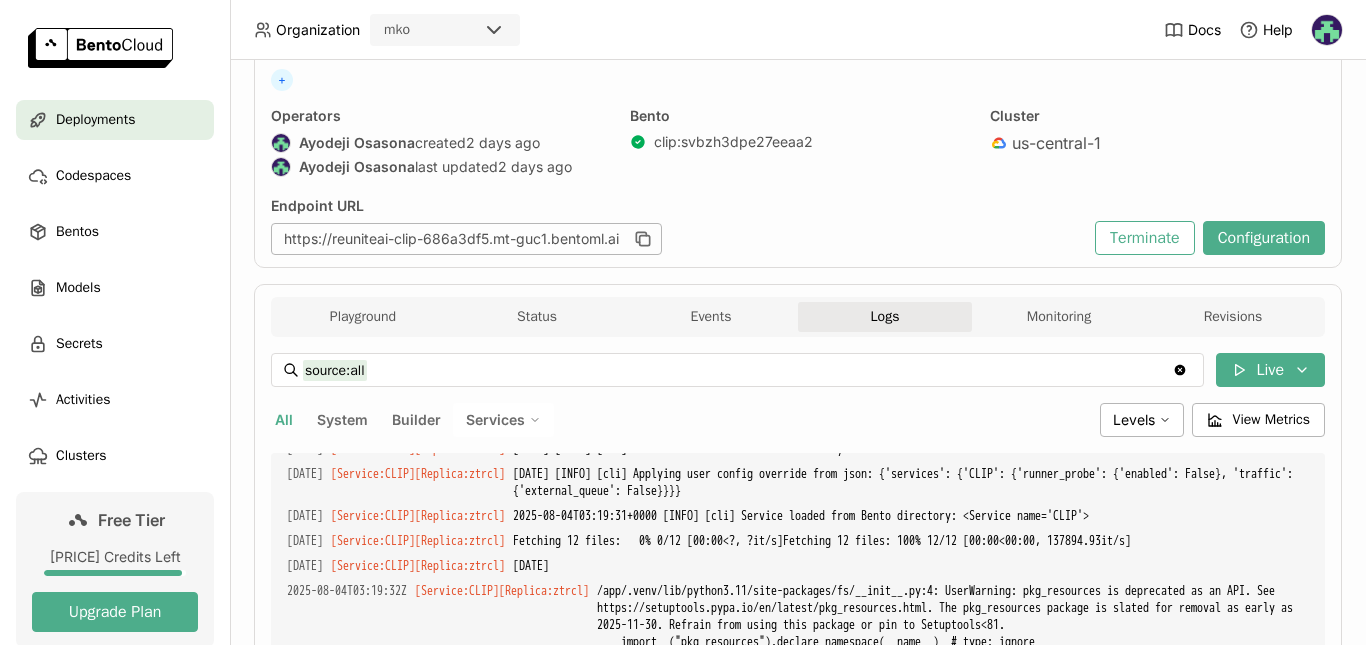 scroll, scrollTop: 0, scrollLeft: 0, axis: both 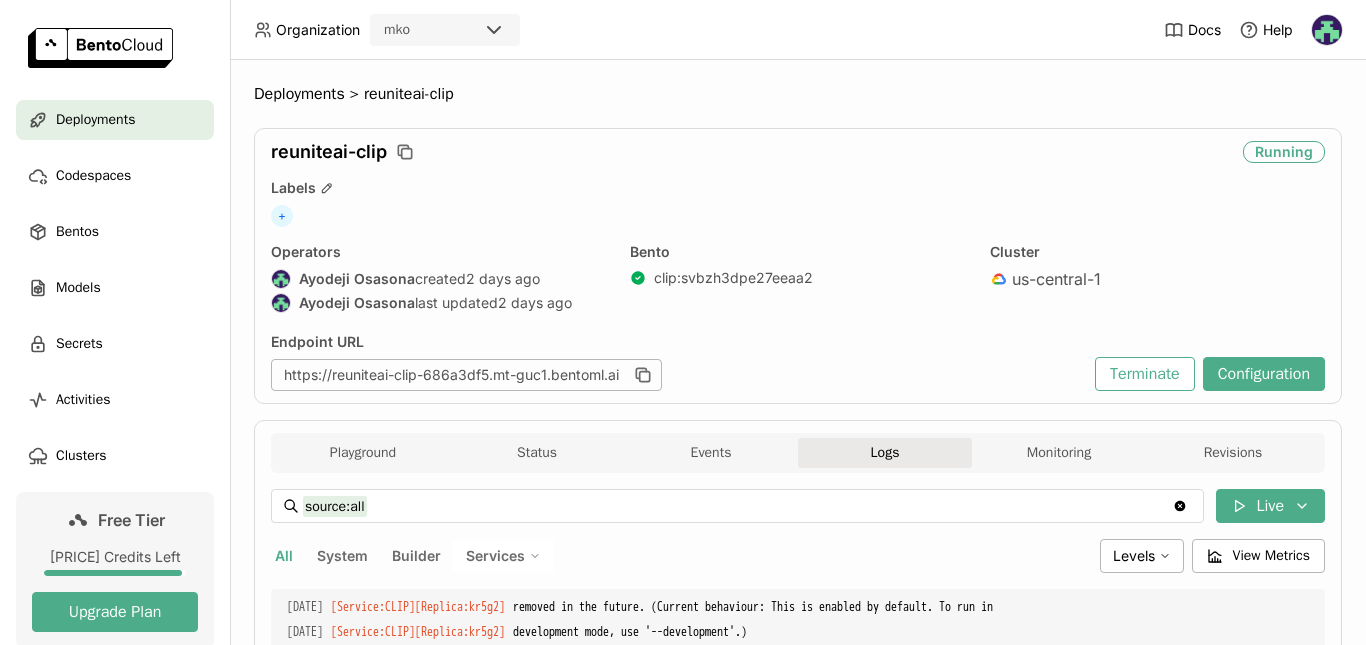 type 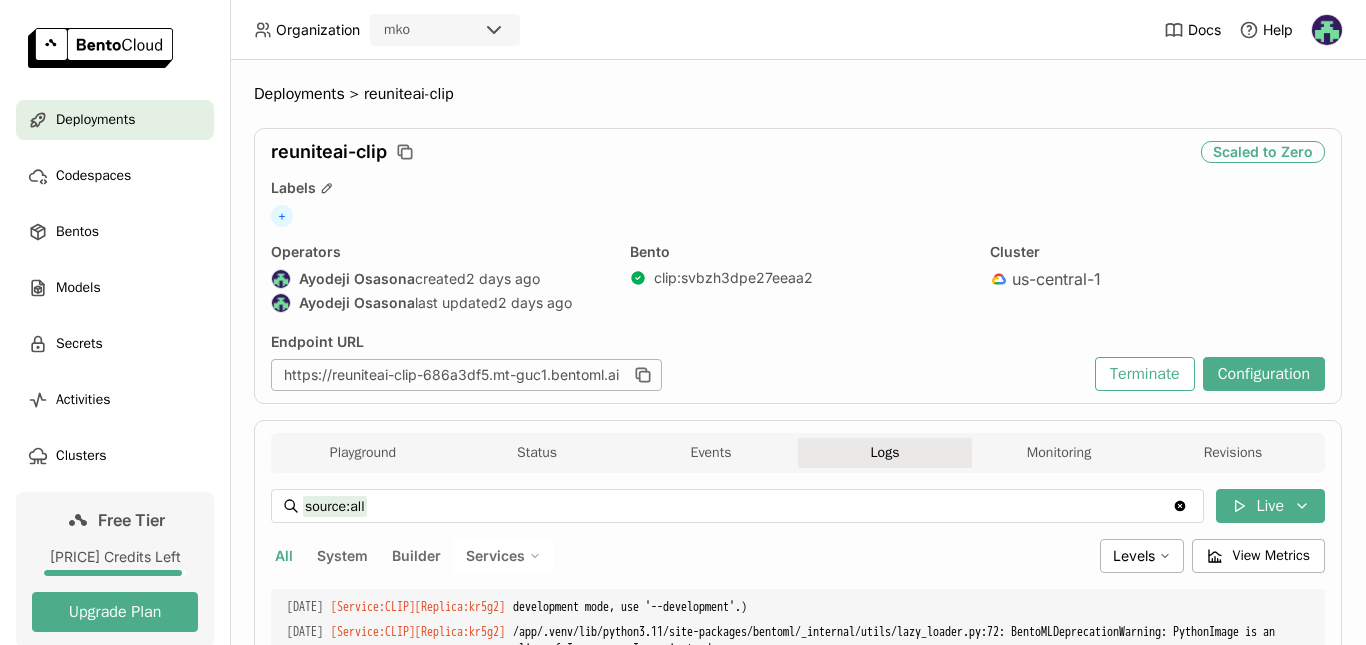 scroll, scrollTop: 7643, scrollLeft: 0, axis: vertical 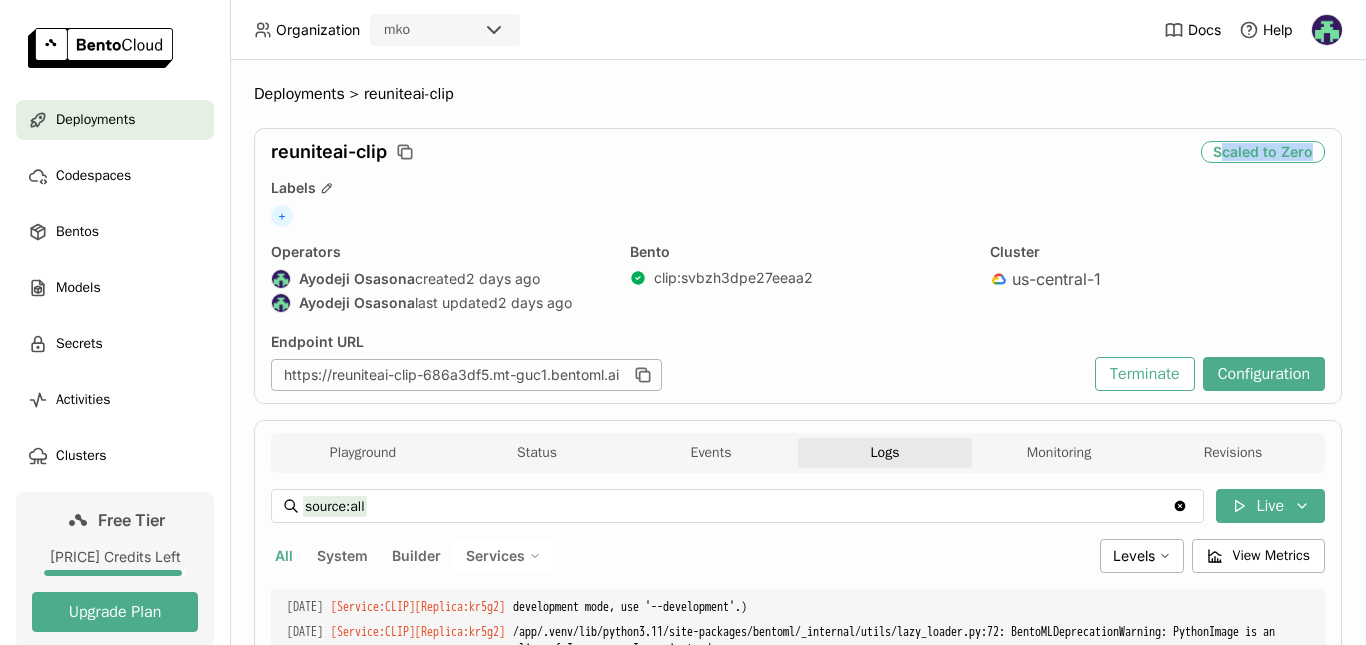 click on "Scaled to Zero" at bounding box center (1263, 152) 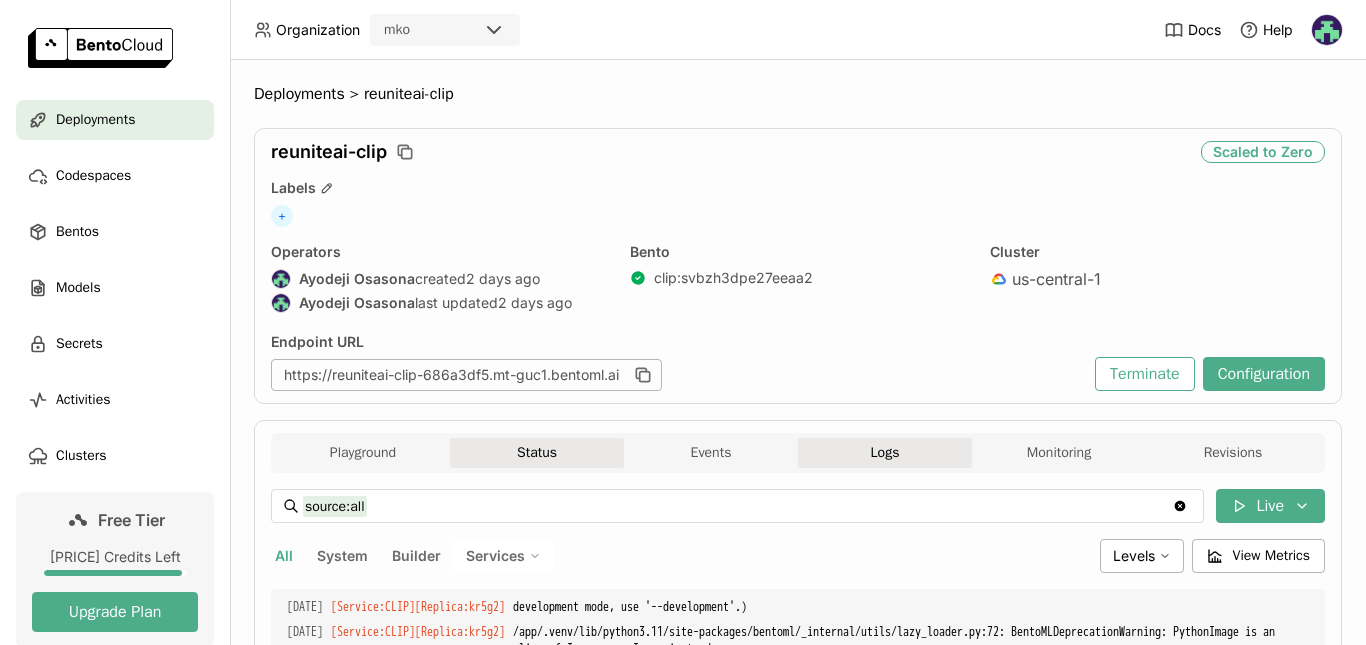 click on "Status" at bounding box center (537, 453) 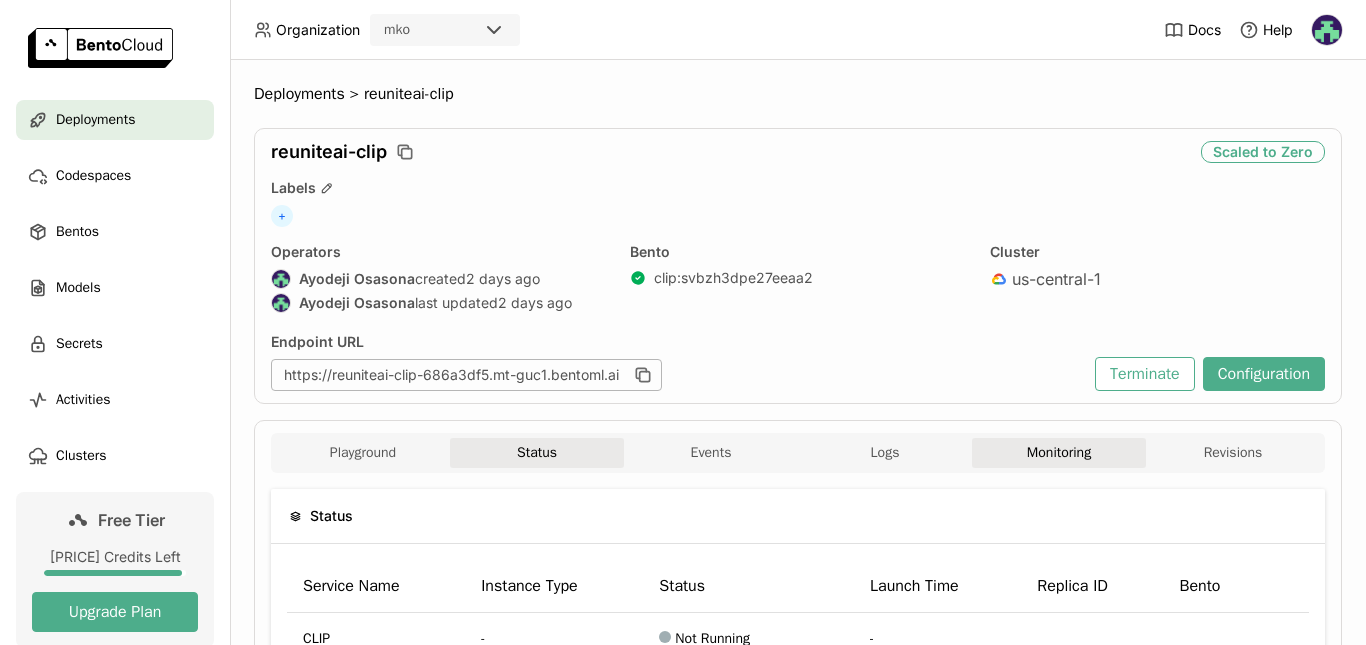 click on "Monitoring" at bounding box center [1059, 453] 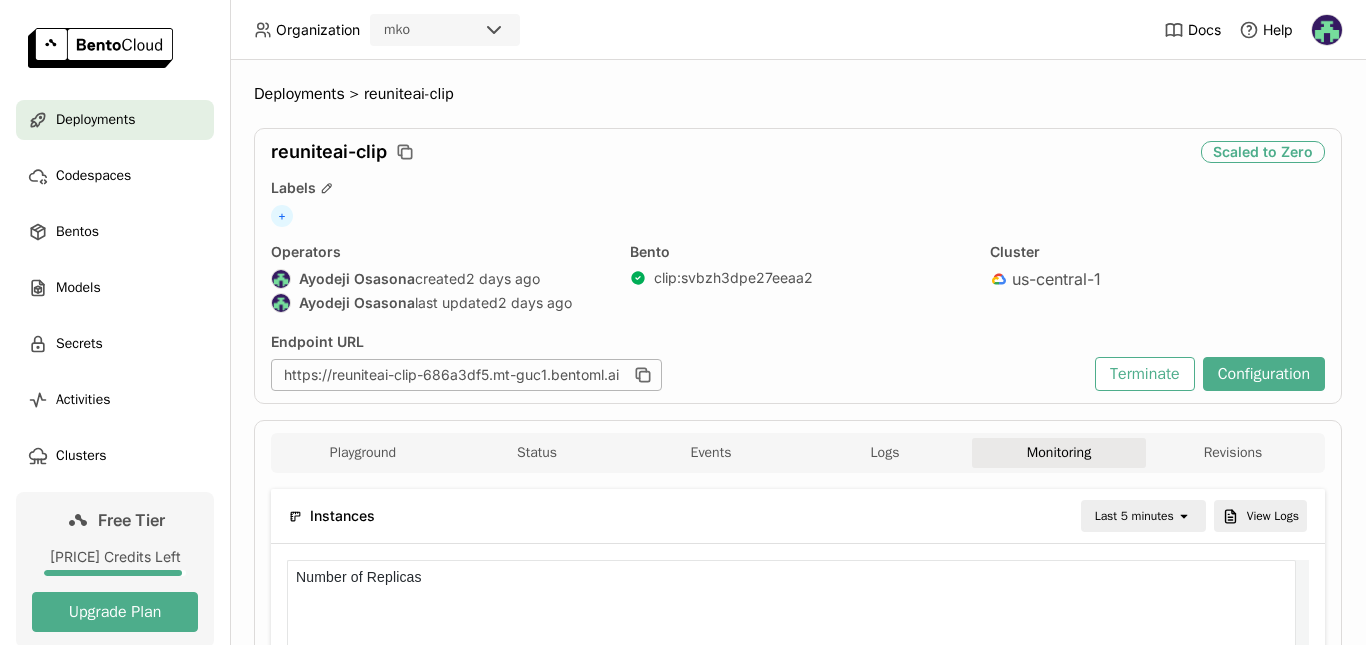 scroll, scrollTop: 285, scrollLeft: 992, axis: both 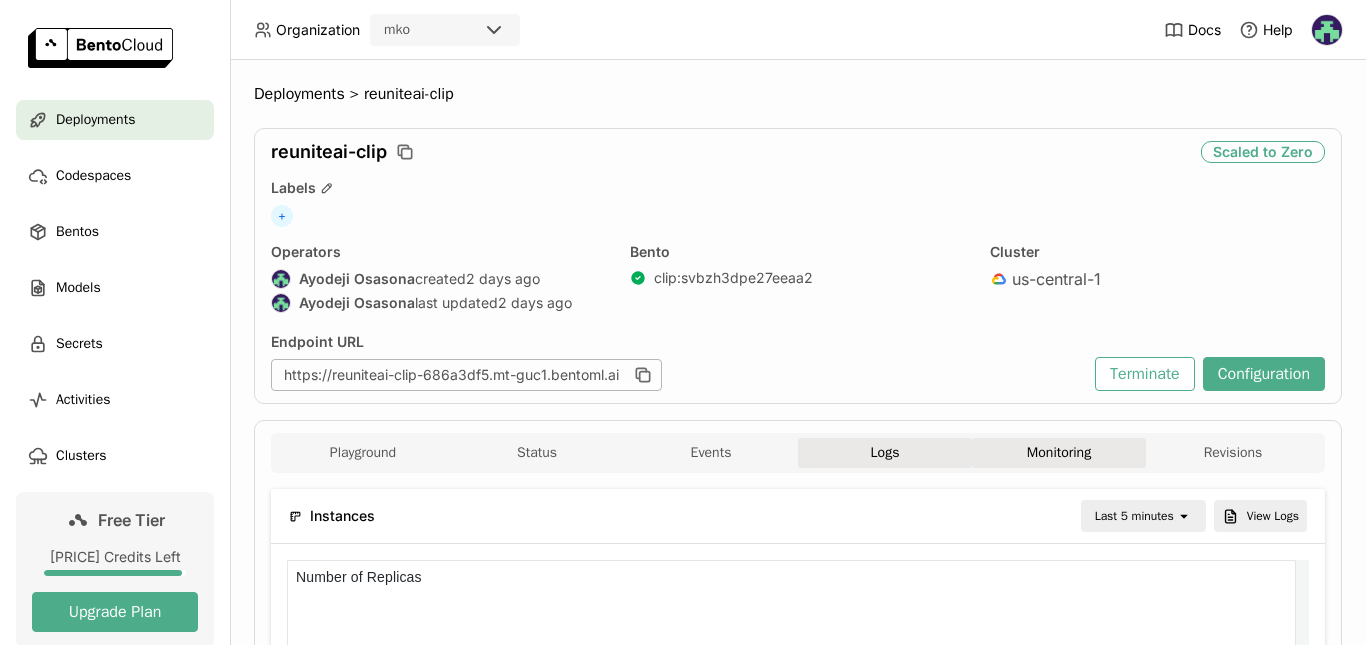 type 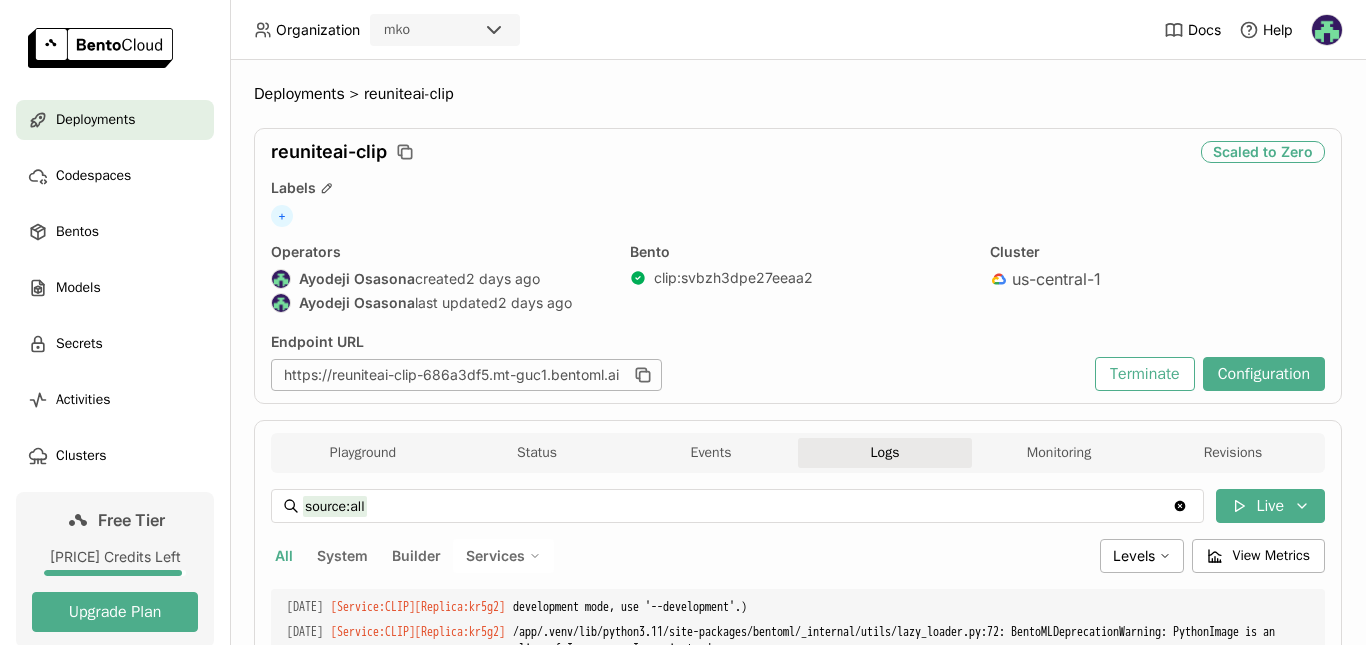 click on "Logs" at bounding box center (885, 453) 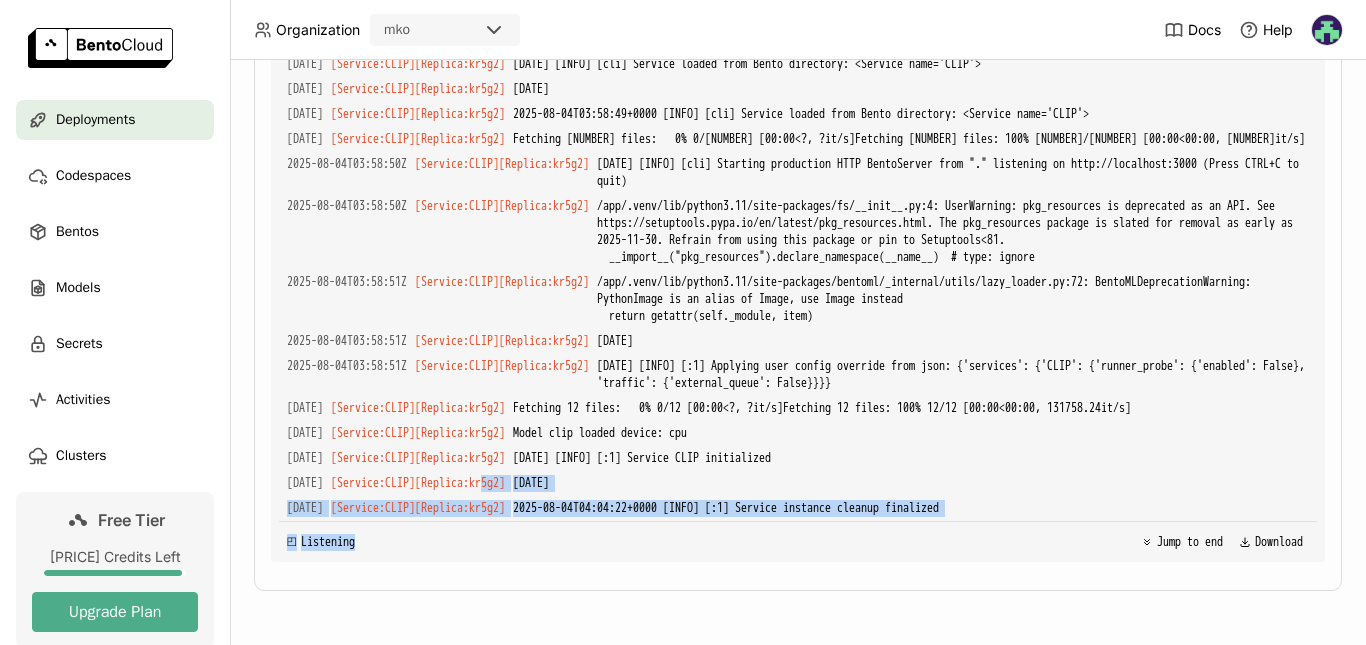 drag, startPoint x: 595, startPoint y: 419, endPoint x: 977, endPoint y: 582, distance: 415.32275 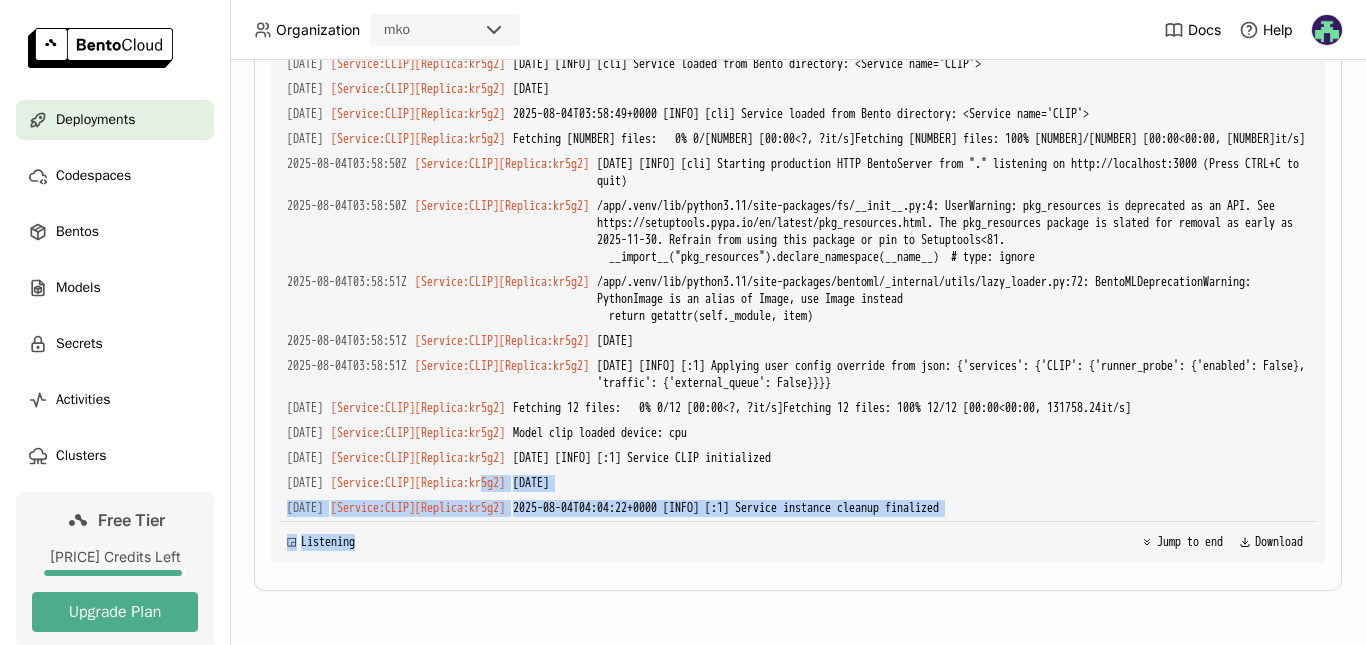 click on "Playground Status Events Logs Monitoring Revisions Endpoint /encode_image open Form Python CURL Items * Or Drop files here to upload... Browse files Submit Result Status Service Name Instance Type Status Launch Time Replica ID Bento CLIP - Not Running - Events Time (UTC) Status Bento 2025-08-04 04:04:25 Scaled to Zero clip:svbzh3dpe27eeaa2 2025-08-04 04:04:21 Scaling down clip:svbzh3dpe27eeaa2 2025-08-04 03:59:08 Running clip:svbzh3dpe27eeaa2 2025-08-04 03:58:49 Scaling clip:svbzh3dpe27eeaa2 2025-08-04 03:58:45 Scaling up clip:svbzh3dpe27eeaa2 2025-08-04 03:57:50 Scaled to Zero clip:svbzh3dpe27eeaa2 2025-08-04 03:57:47 Scaling down clip:svbzh3dpe27eeaa2 2025-08-04 03:52:32 Running clip:svbzh3dpe27eeaa2 2025-08-04 03:52:15 Scaling clip:svbzh3dpe27eeaa2 2025-08-04 03:52:10 Scaling up clip:svbzh3dpe27eeaa2 Total :  64 Prev 1 open of 7 Next source:all   source:all Clear value Live All System Builder Services Levels View Metrics Load older logs 2025-08-04T03:06:25Z [Service:CLIP] [Replica: f5gsc ] [Service:CLIP]" at bounding box center [798, 192] 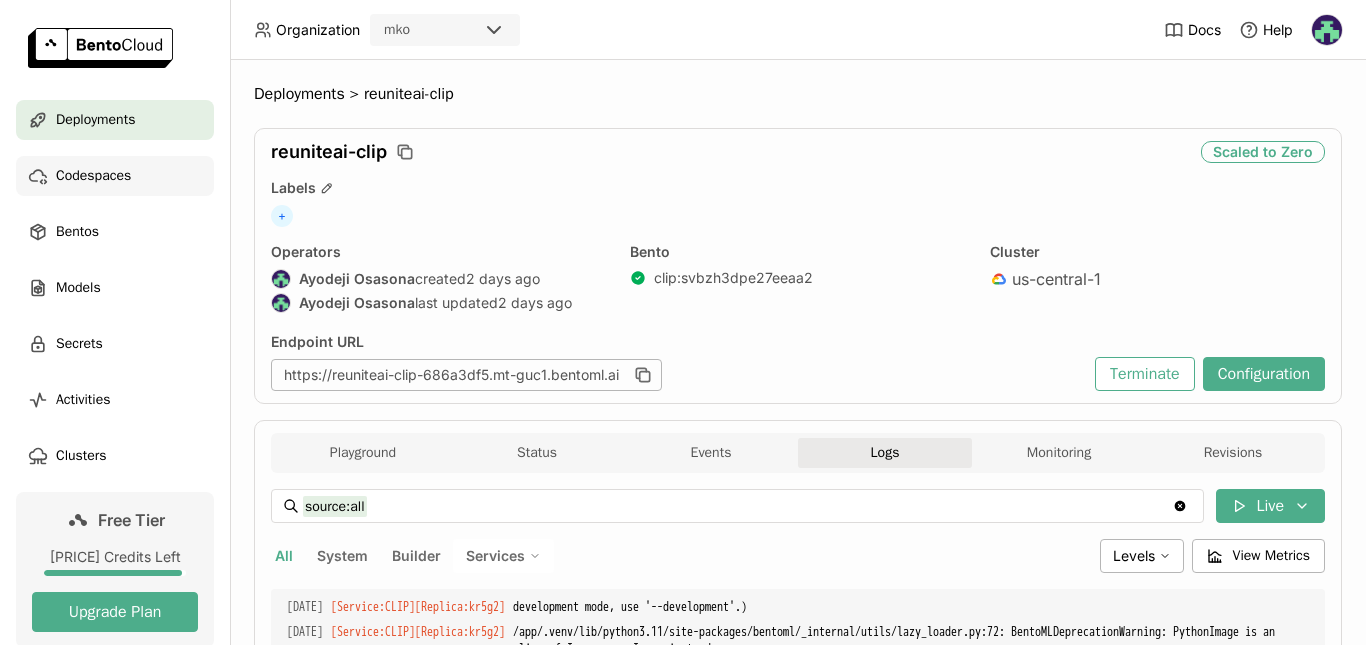 click on "Codespaces" at bounding box center [115, 176] 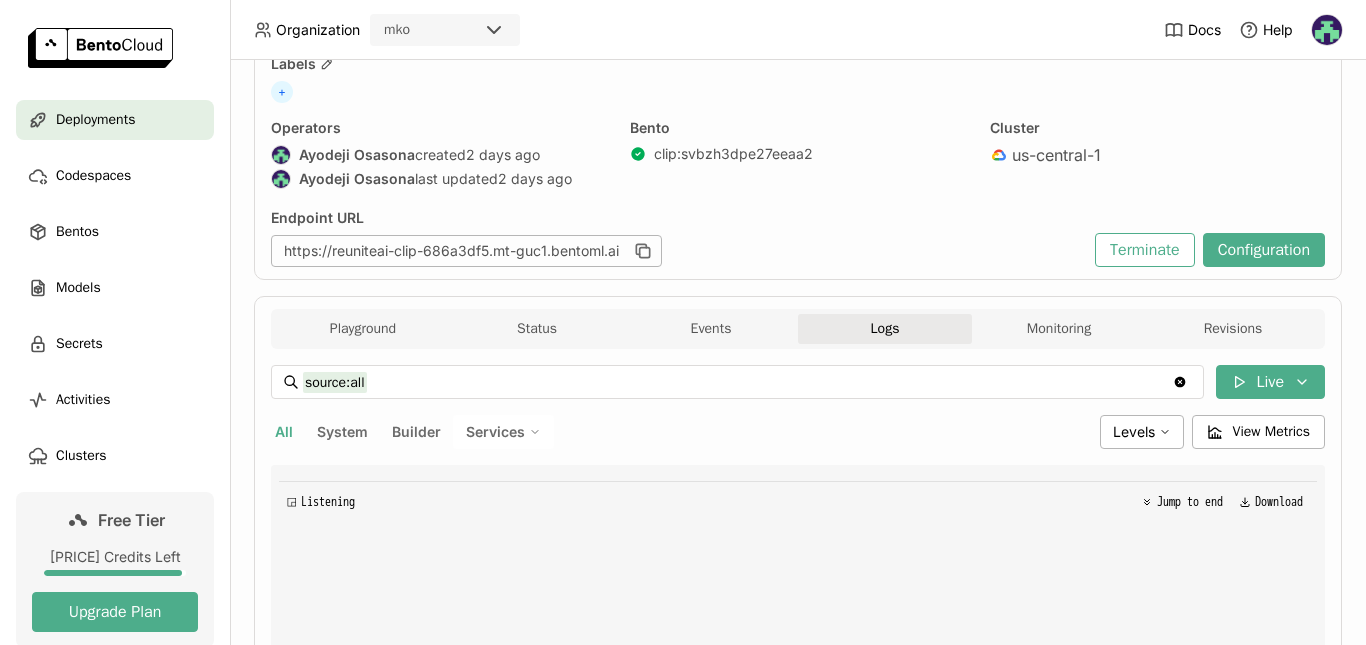 drag, startPoint x: 1213, startPoint y: 117, endPoint x: 792, endPoint y: 332, distance: 472.7219 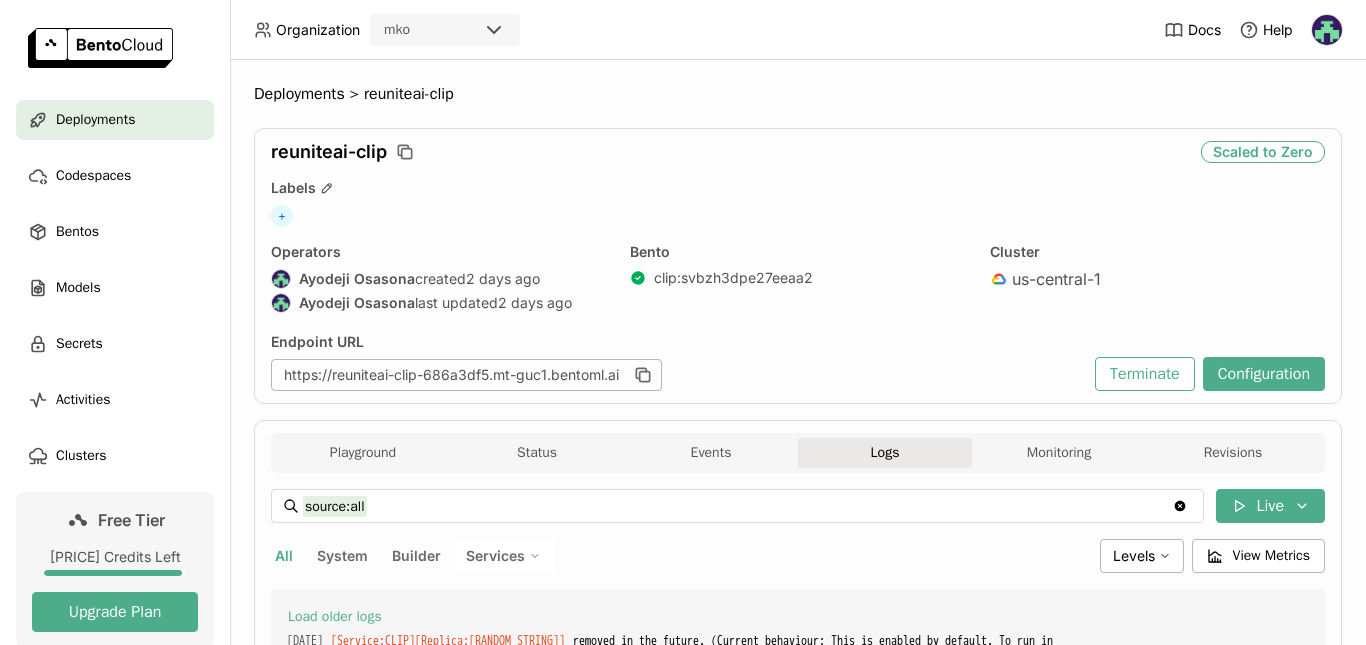 drag, startPoint x: 684, startPoint y: 460, endPoint x: 767, endPoint y: -41, distance: 507.8287 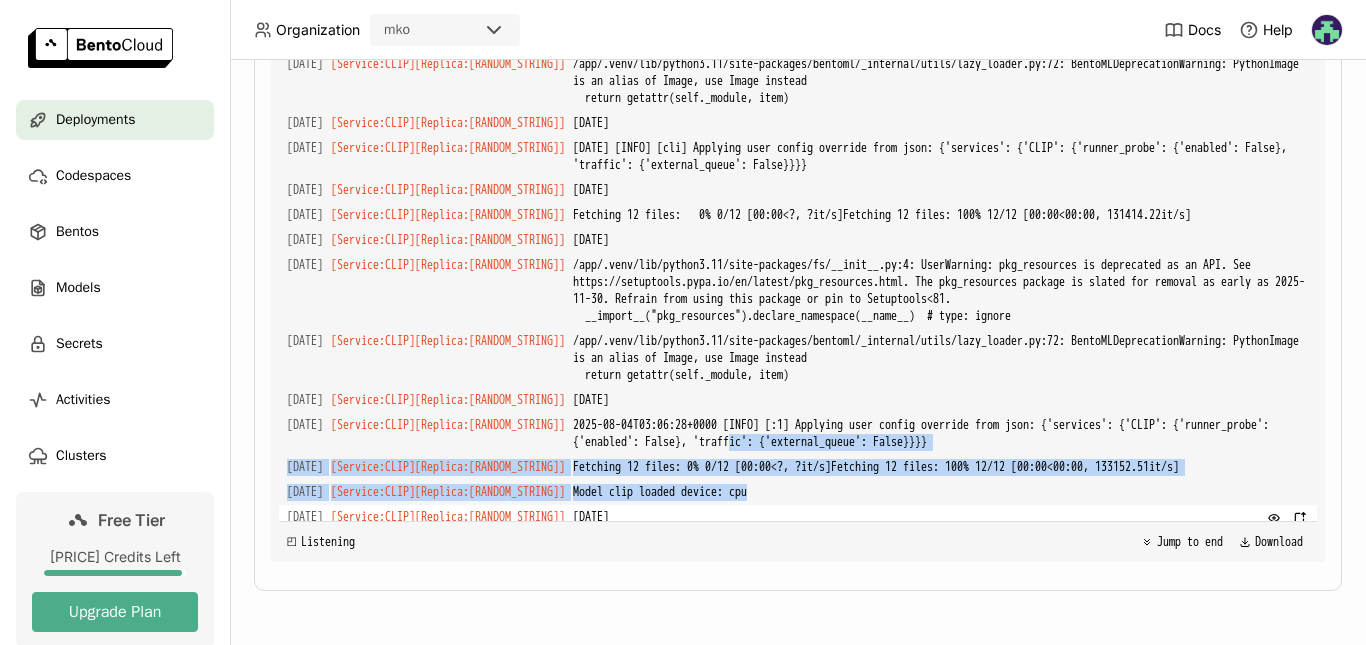 drag, startPoint x: 970, startPoint y: 425, endPoint x: 1027, endPoint y: 499, distance: 93.40771 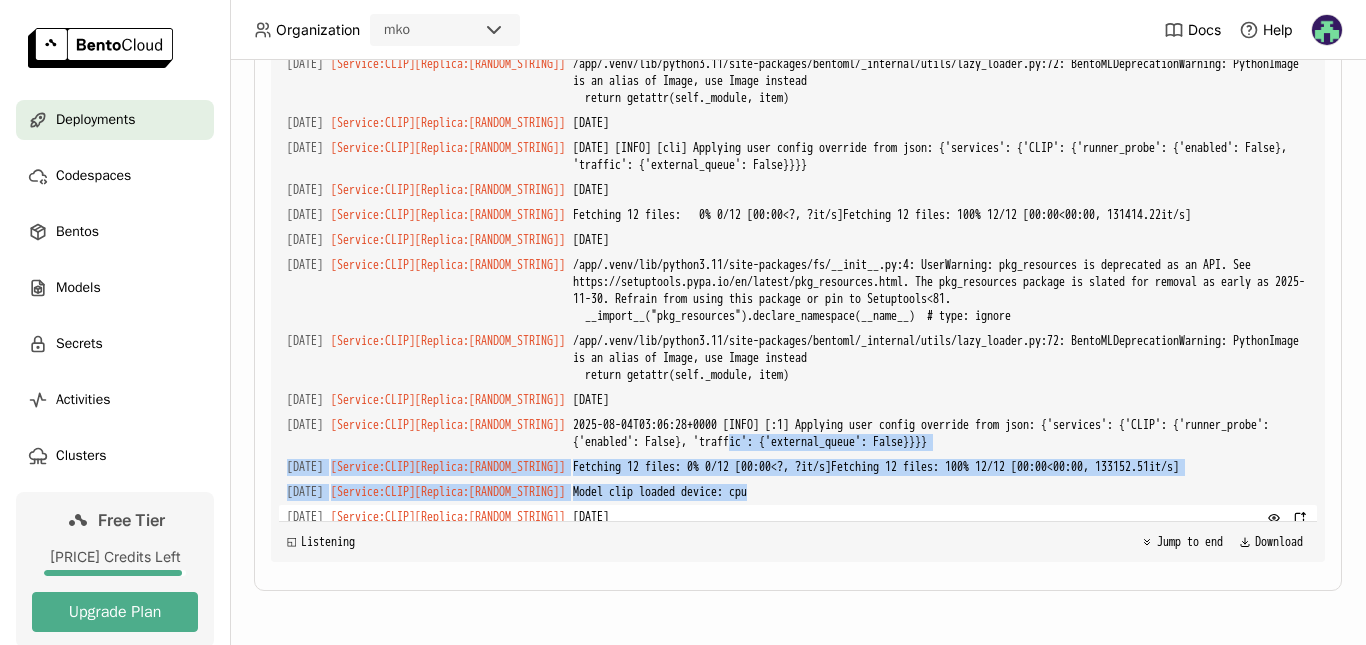 click on "[DATE] [TIME] [INFO] [:1] Service CLIP initialized" at bounding box center (941, 517) 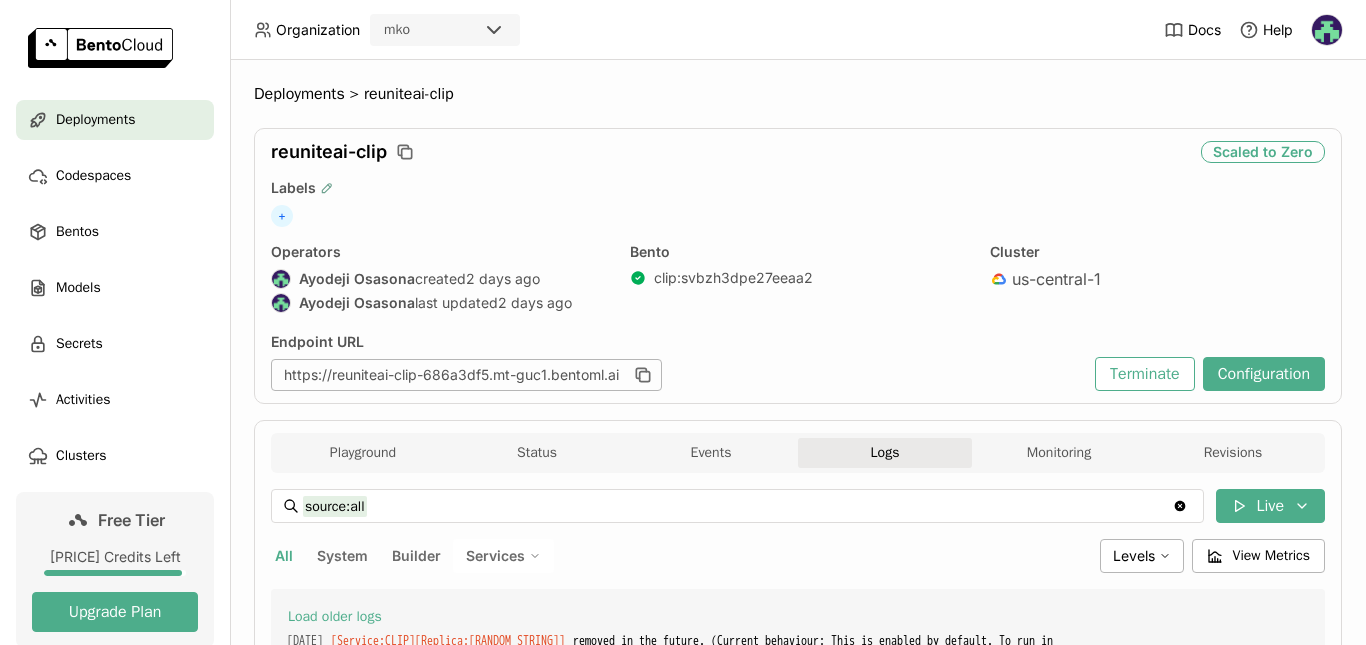 click 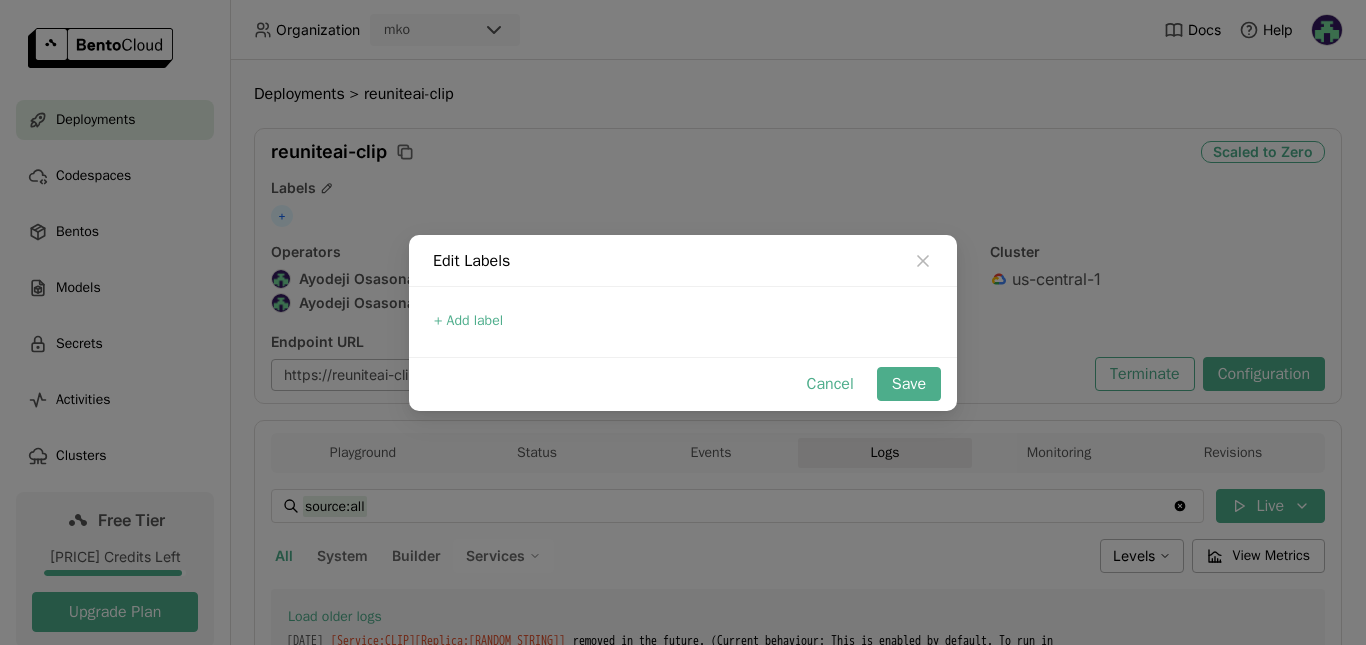 click on "Edit Labels + Add label Cancel Save" at bounding box center [683, 322] 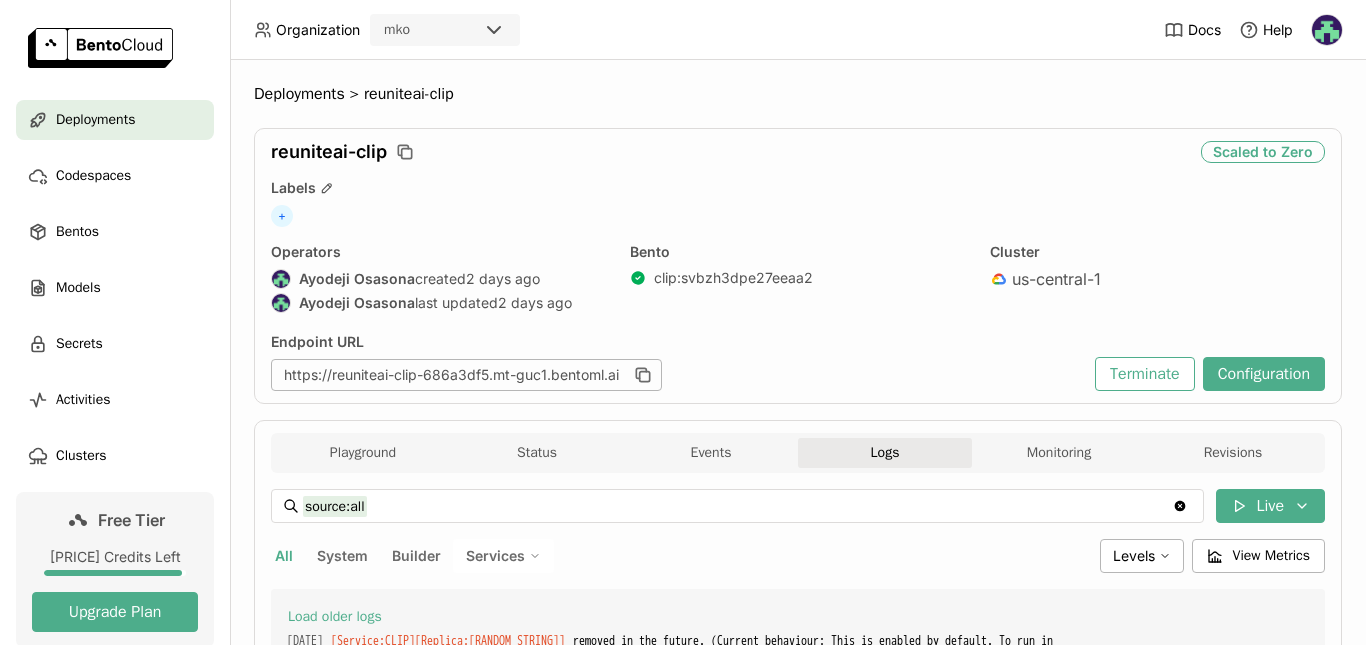 type 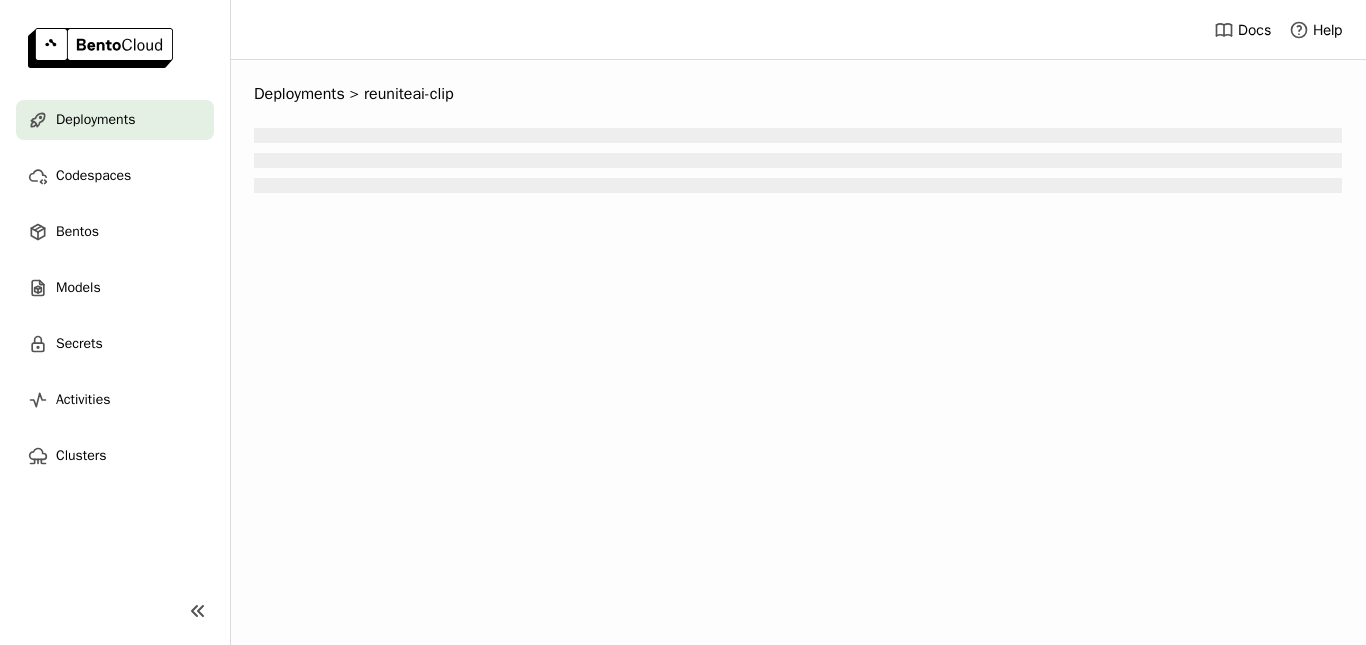 scroll, scrollTop: 0, scrollLeft: 0, axis: both 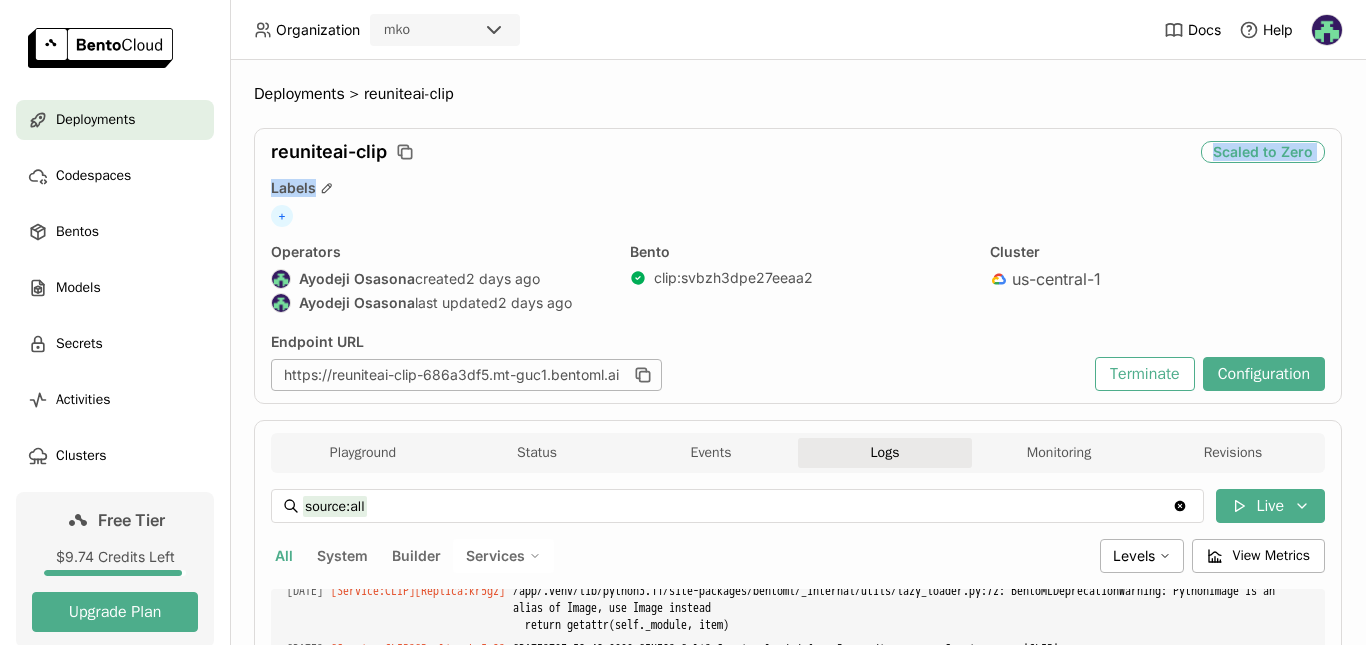 drag, startPoint x: 1233, startPoint y: 155, endPoint x: 1322, endPoint y: 179, distance: 92.17918 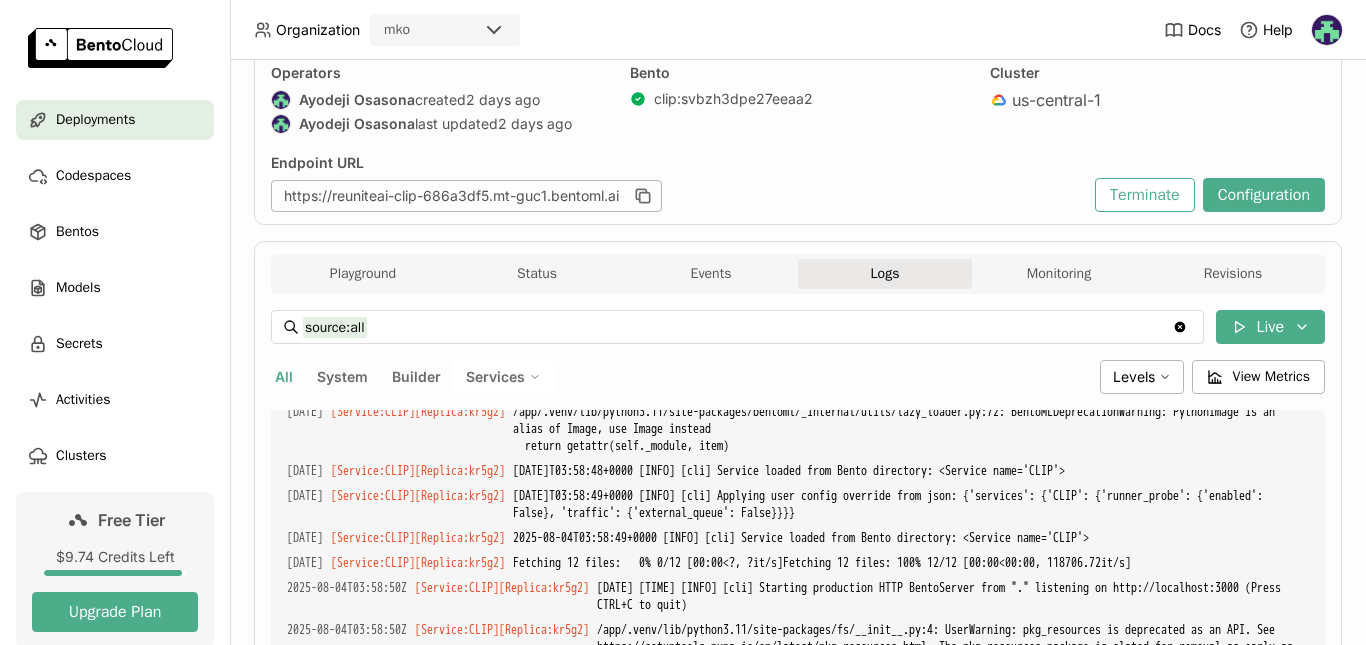 scroll, scrollTop: 183, scrollLeft: 0, axis: vertical 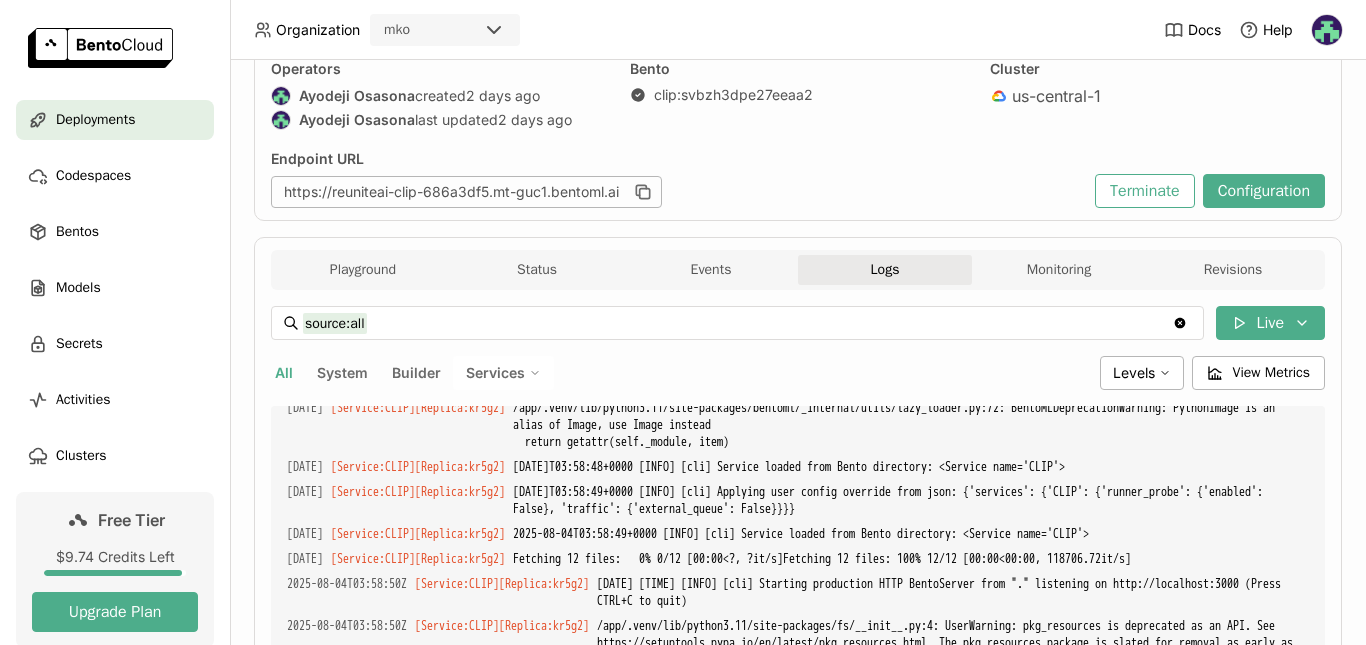 click on "Cluster" at bounding box center [1157, 69] 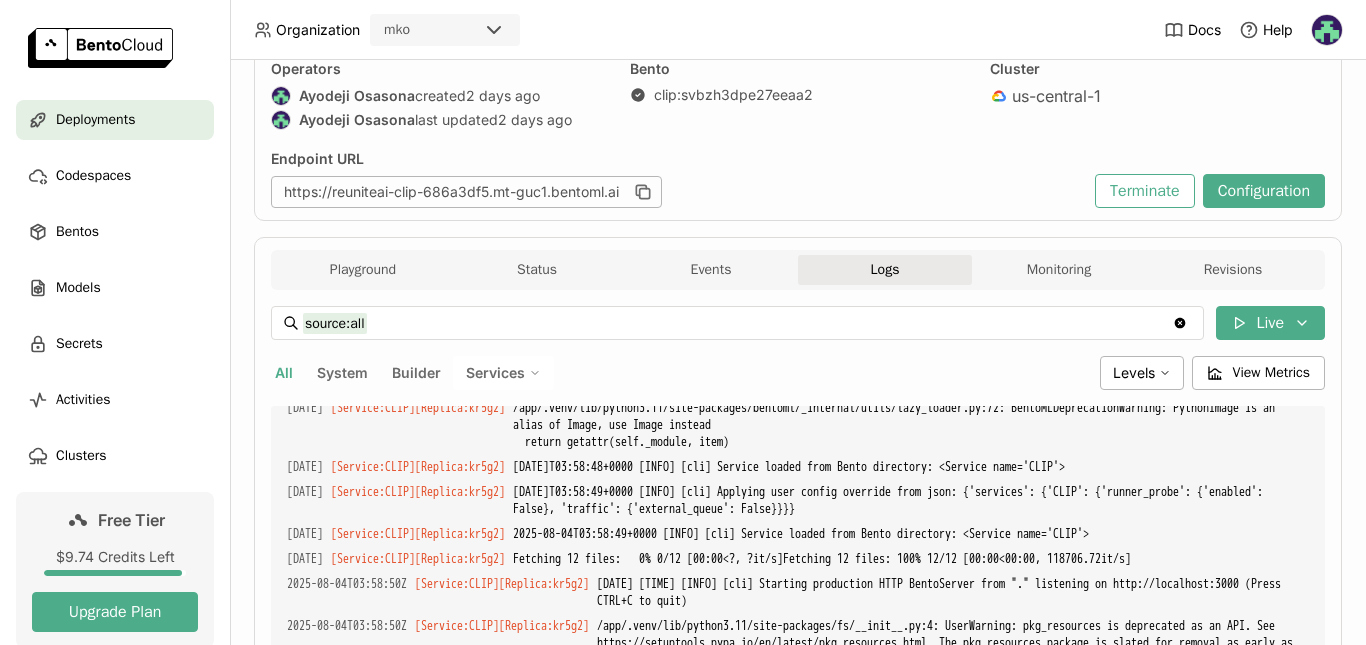 scroll, scrollTop: 0, scrollLeft: 0, axis: both 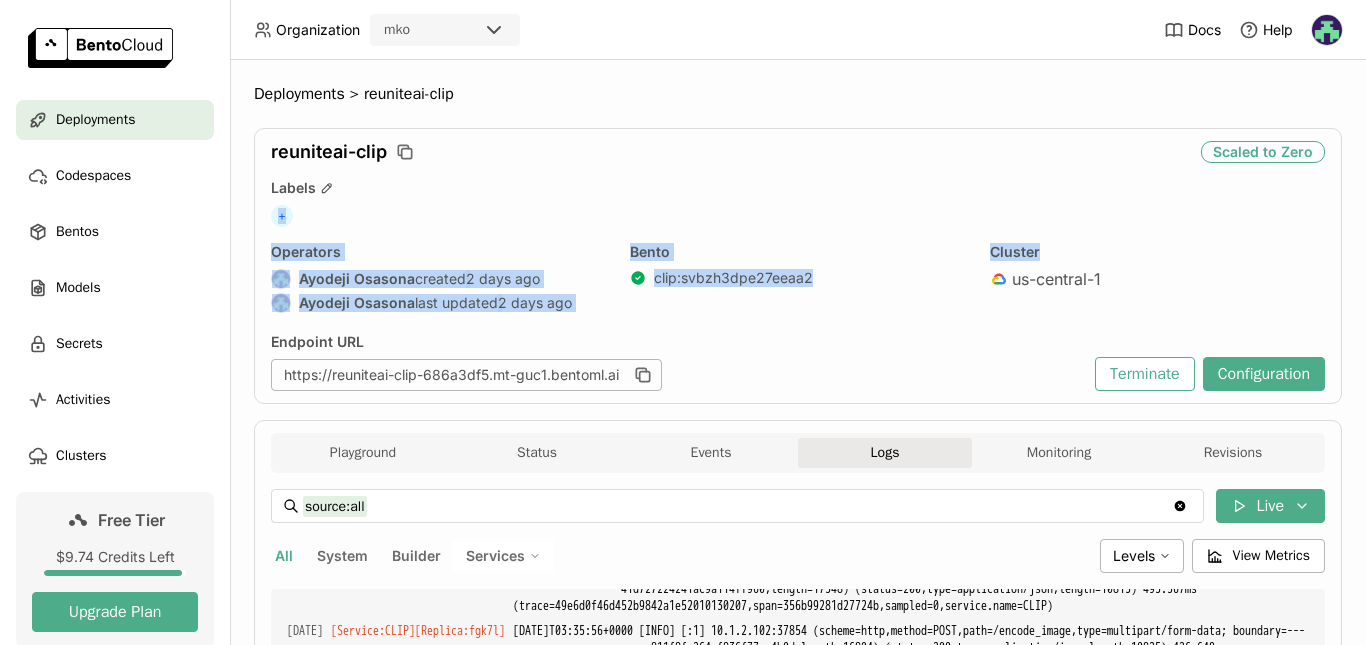 drag, startPoint x: 1220, startPoint y: 174, endPoint x: 1363, endPoint y: 261, distance: 167.38579 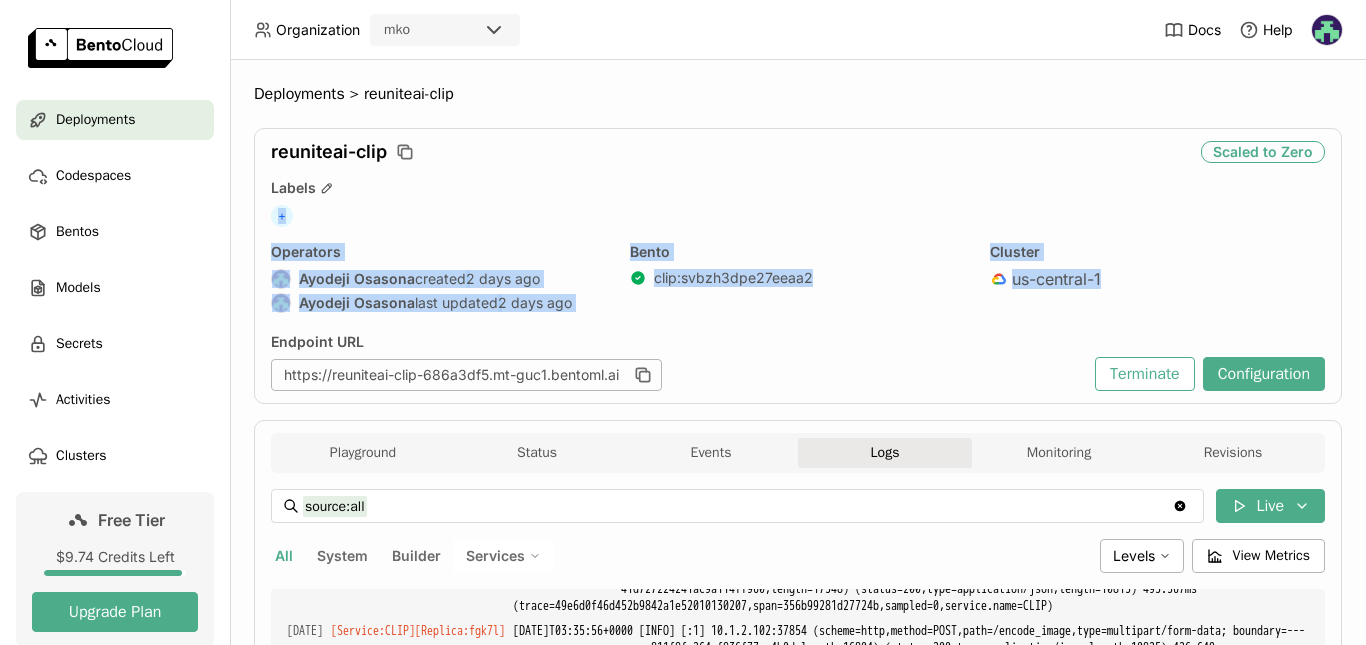 click on "+" at bounding box center [798, 216] 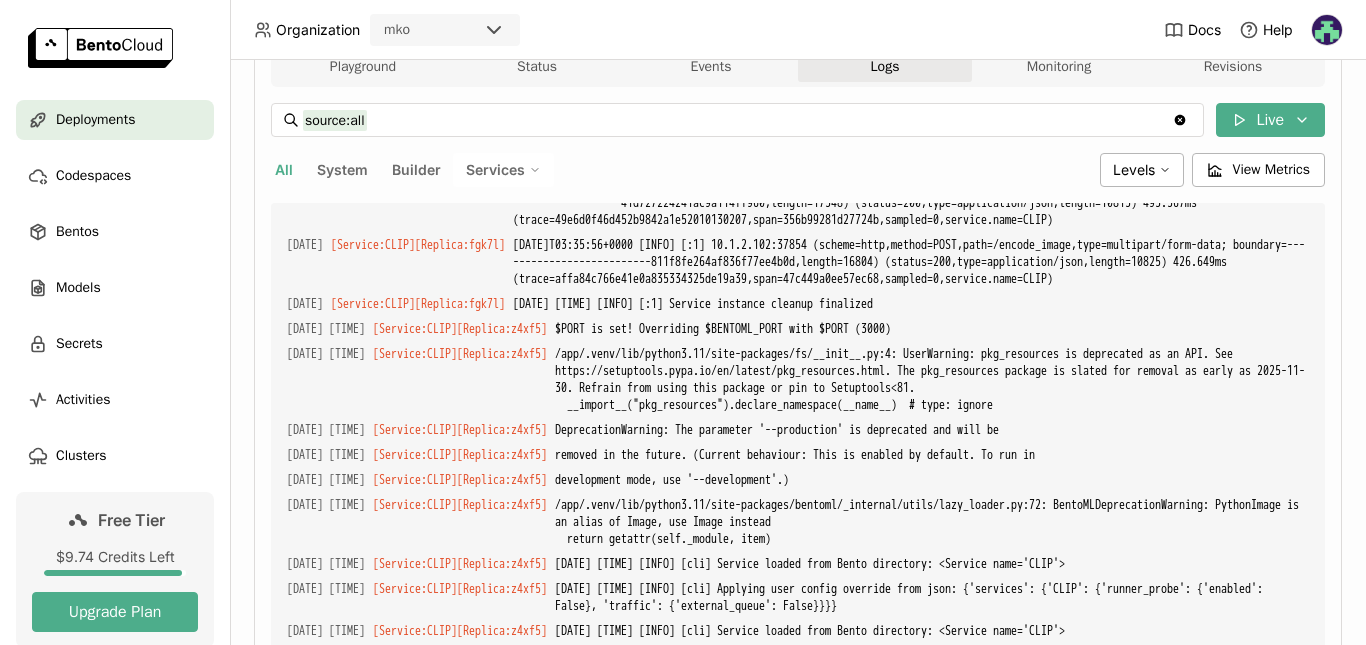 scroll, scrollTop: 627, scrollLeft: 0, axis: vertical 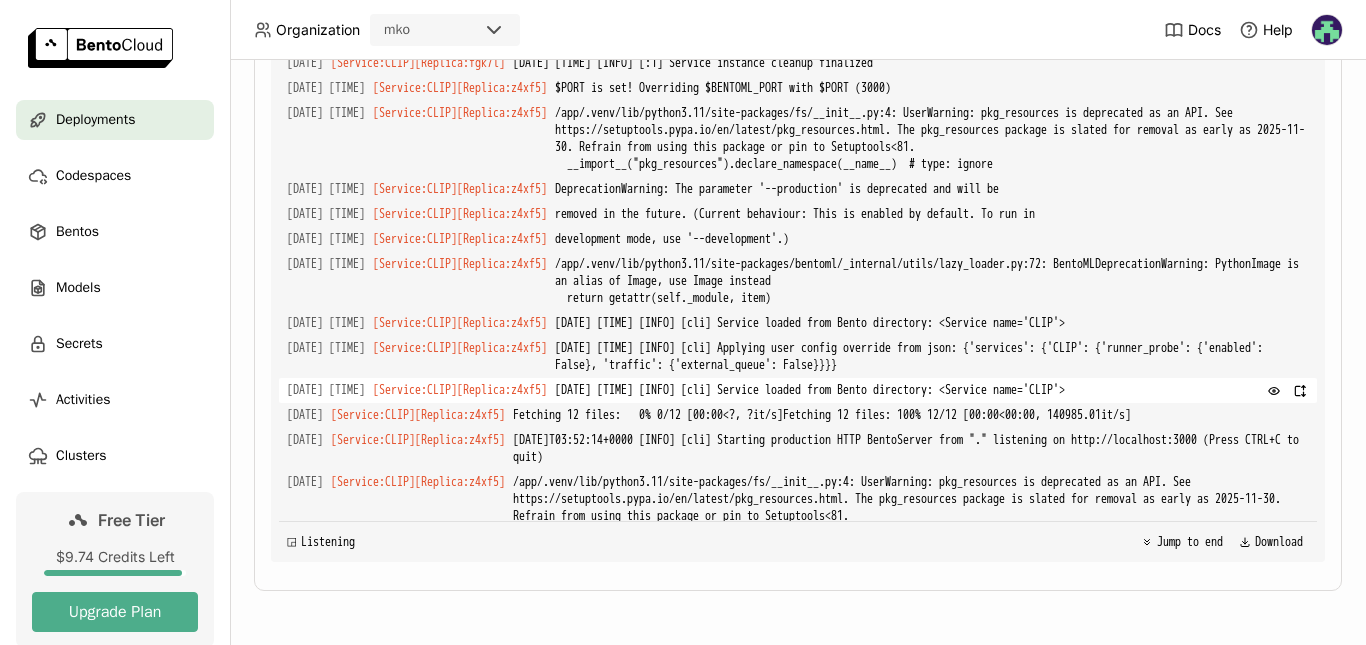 click on "[DATE] [TIME] [INFO] [cli] Service loaded from Bento directory: <Service name='CLIP'>" at bounding box center [932, 390] 